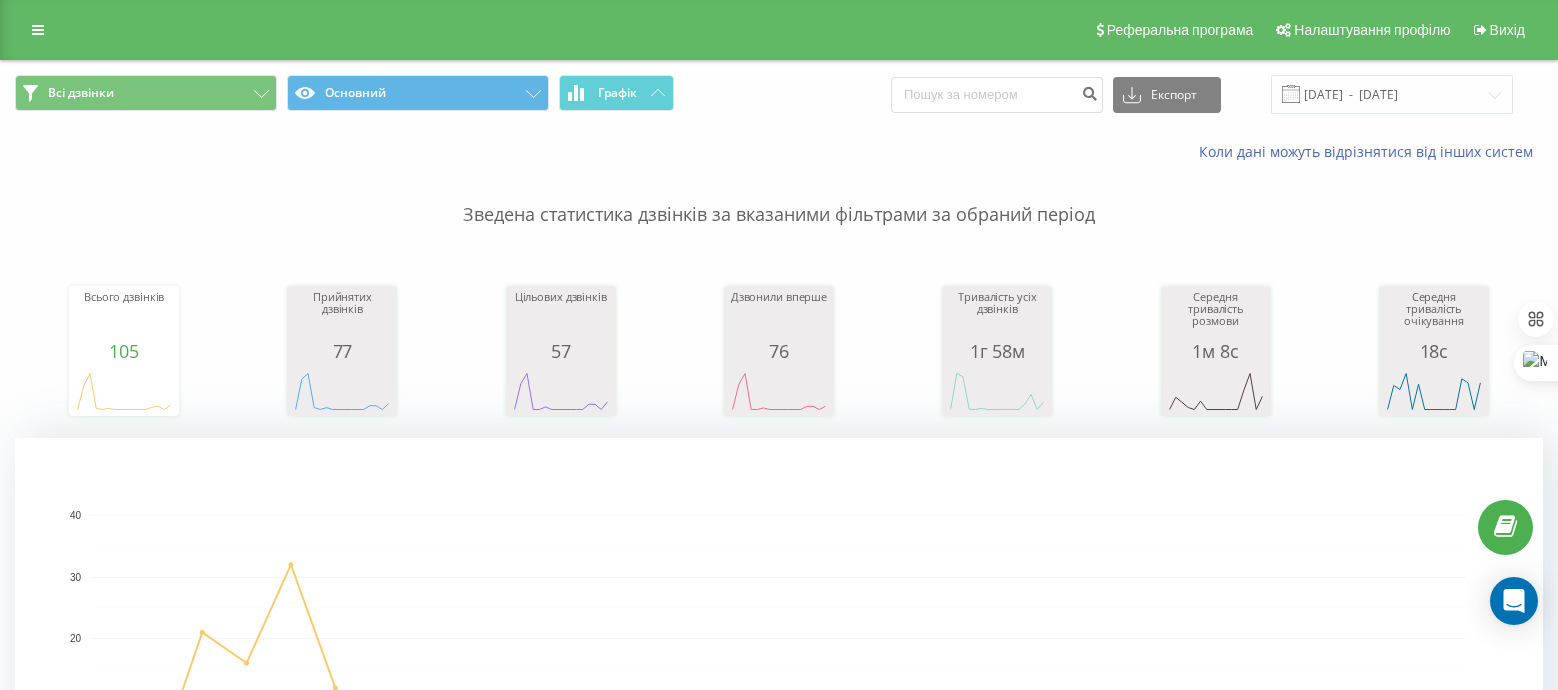scroll, scrollTop: 0, scrollLeft: 0, axis: both 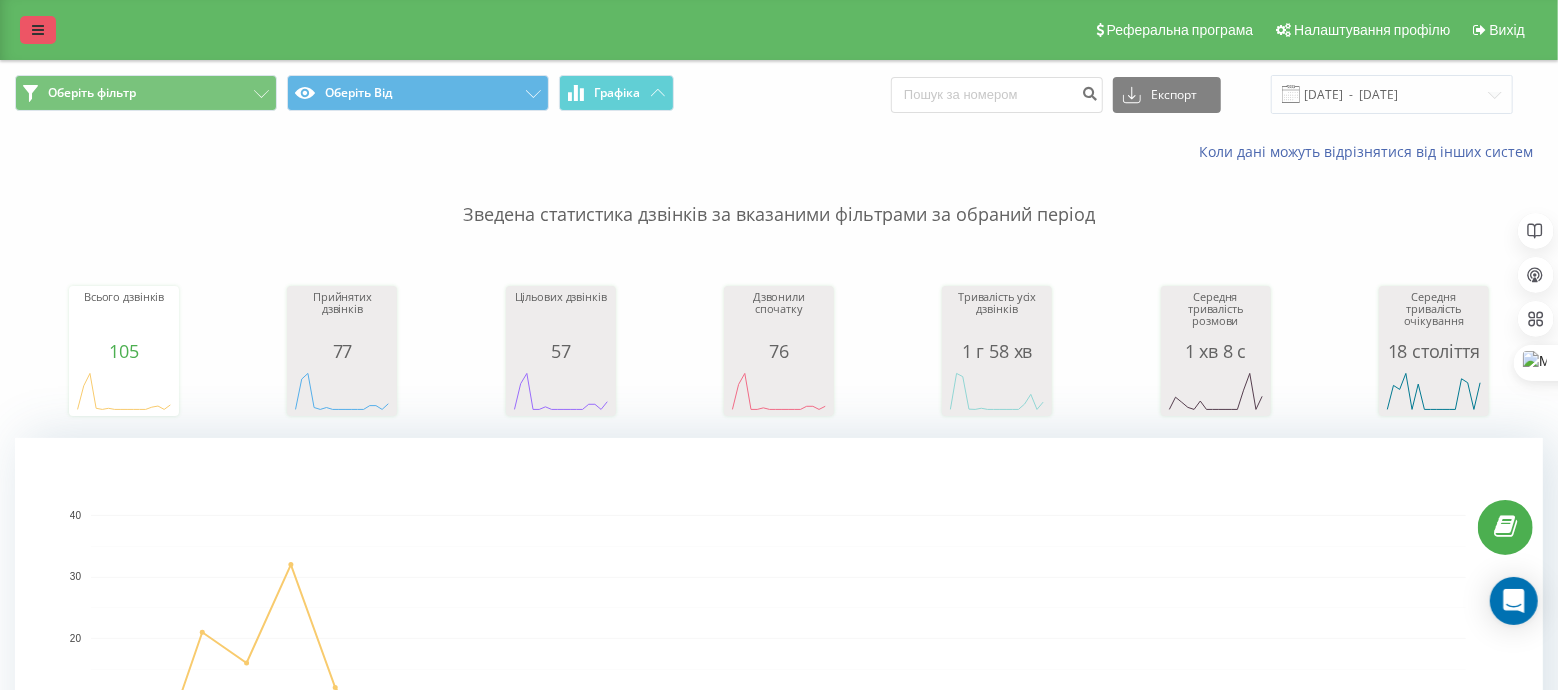 click at bounding box center [38, 30] 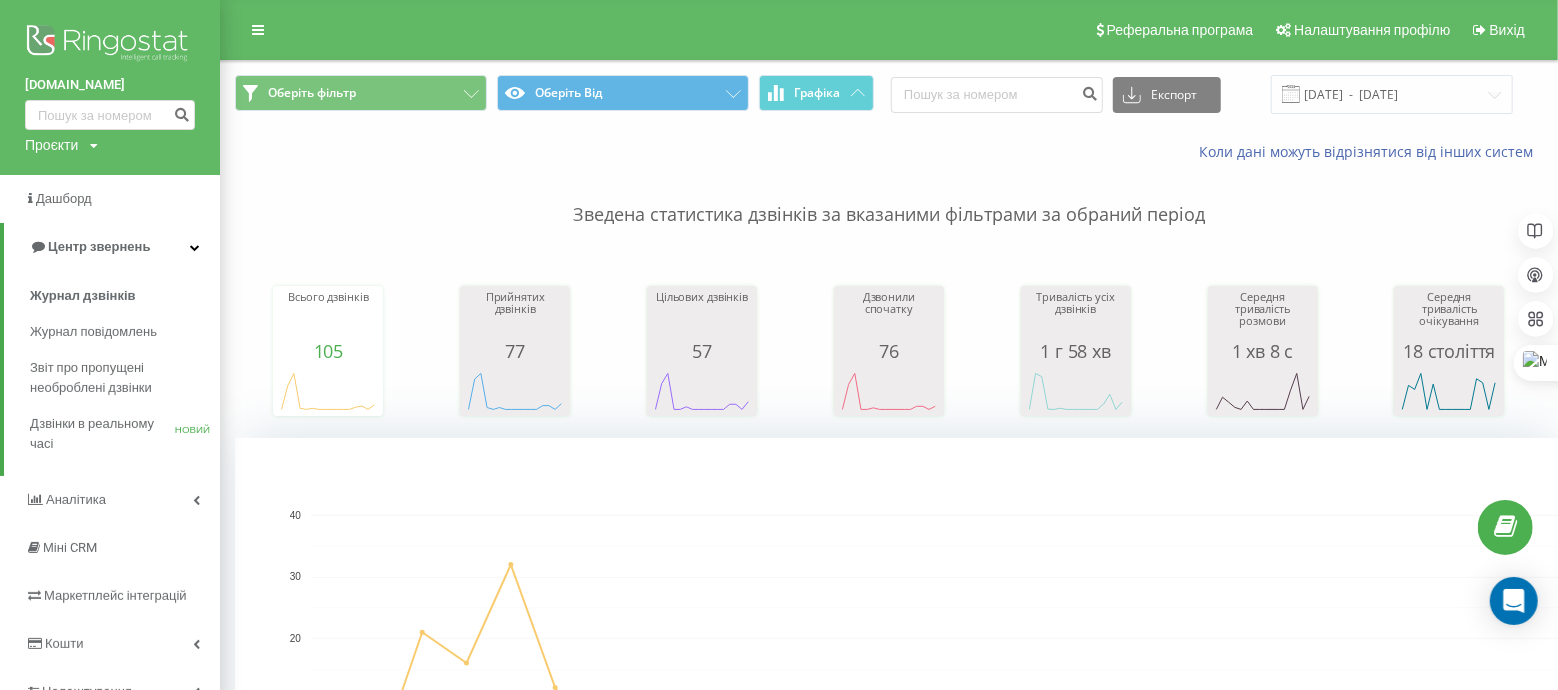 click on "[DOMAIN_NAME]" at bounding box center (110, 85) 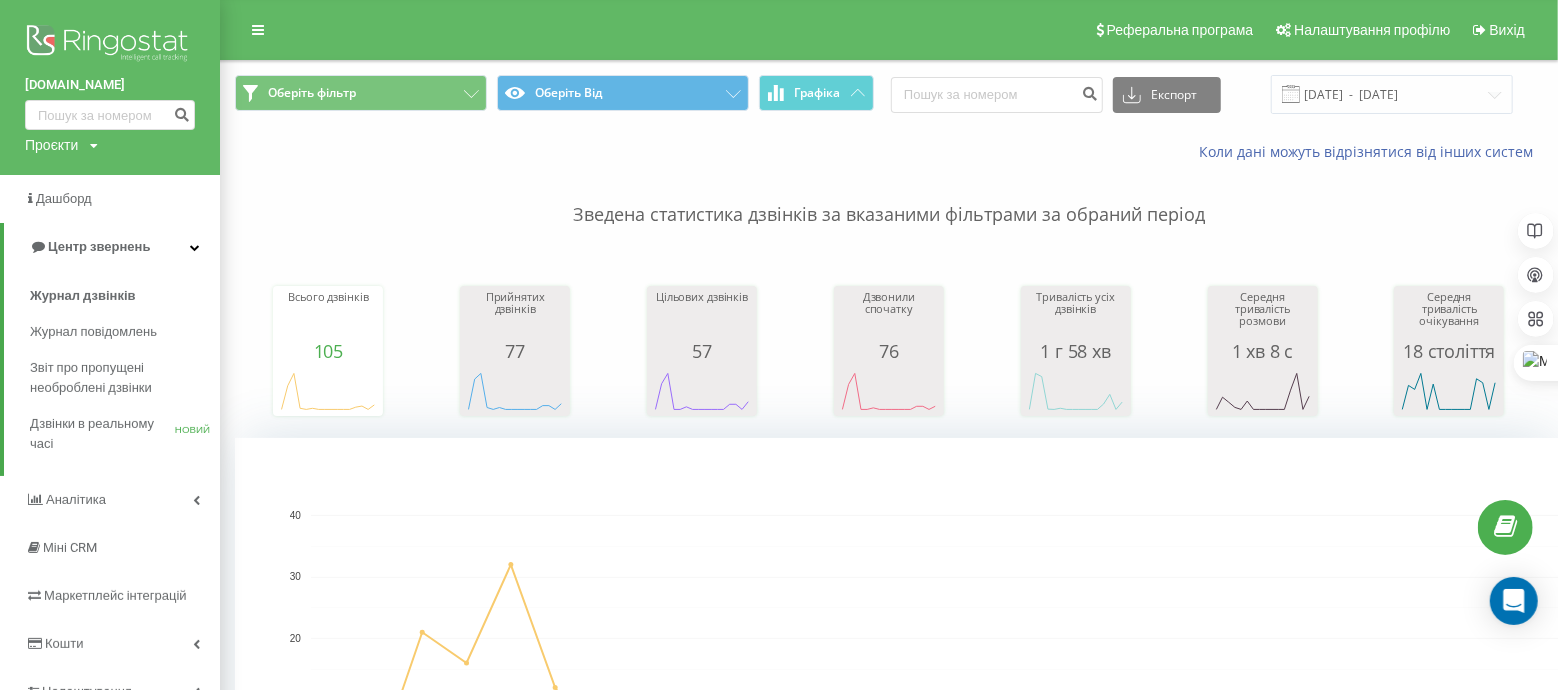 click on "Проєкти vartis-metal.com.ua mdsv.com.ua gudvil.com" at bounding box center [61, 145] 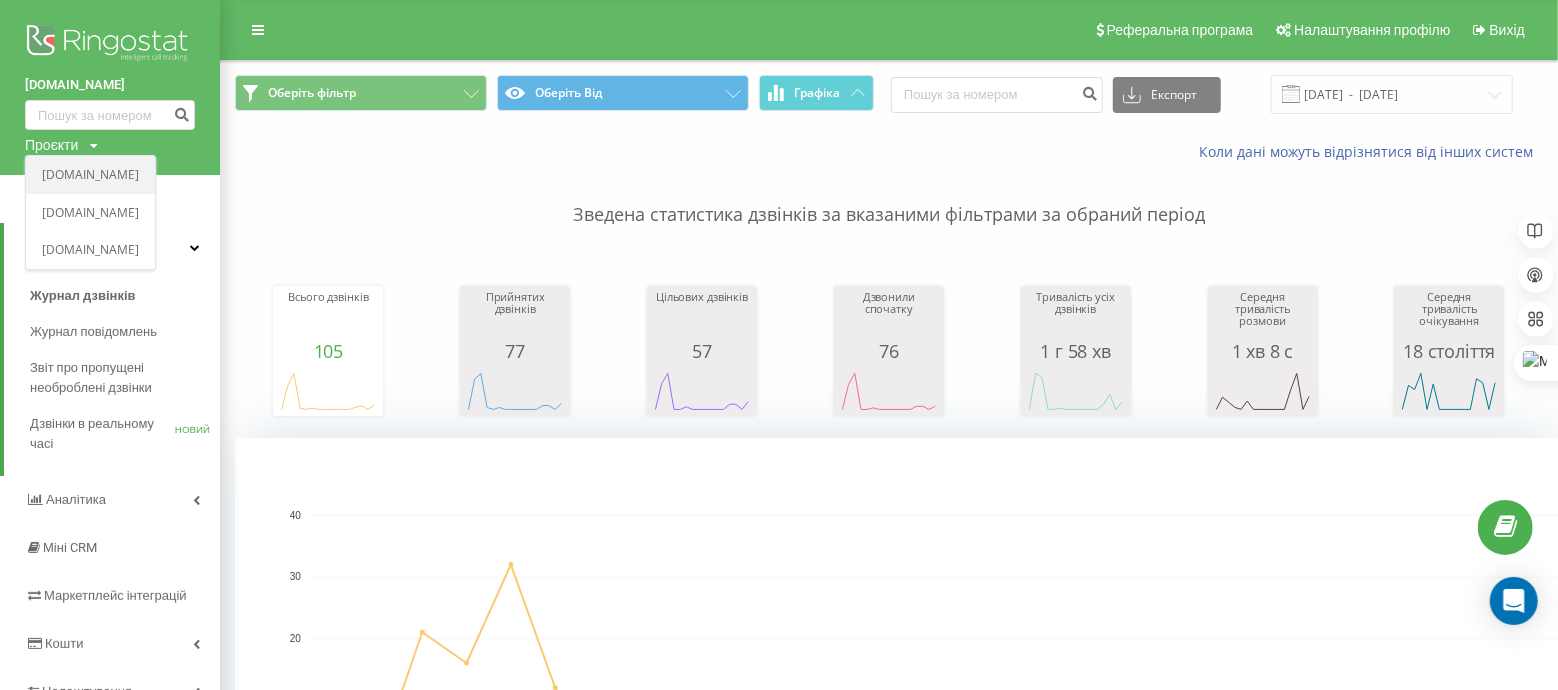 click on "[DOMAIN_NAME]" at bounding box center [90, 174] 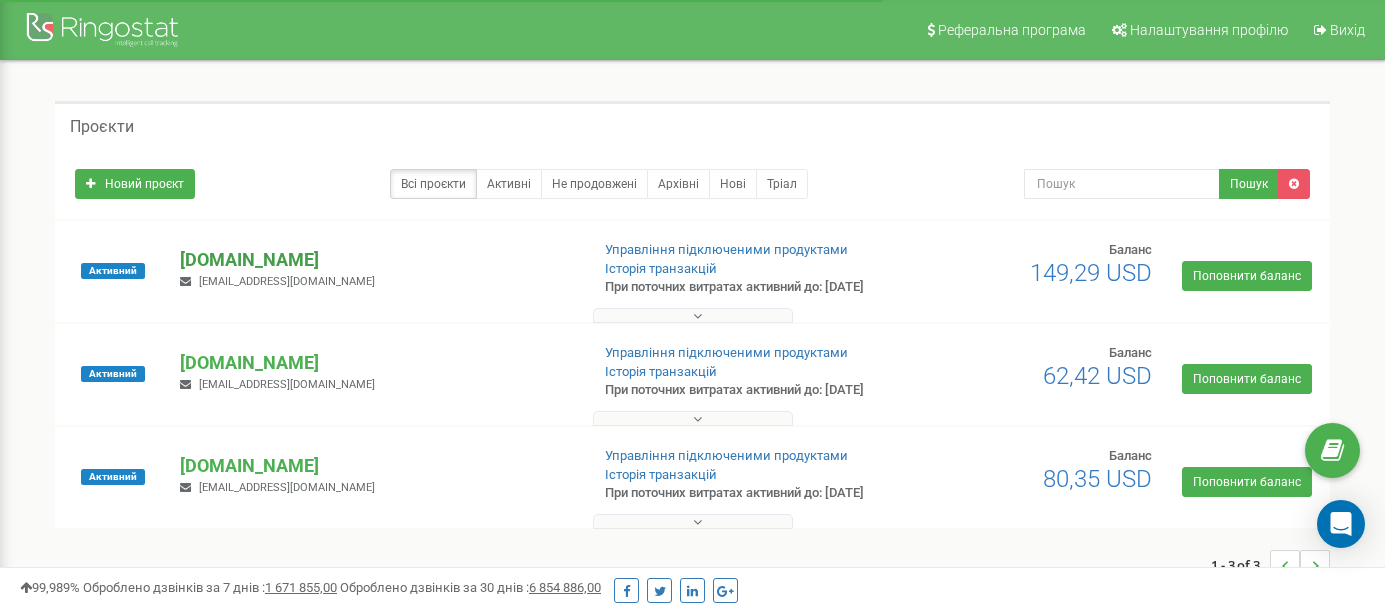 scroll, scrollTop: 0, scrollLeft: 0, axis: both 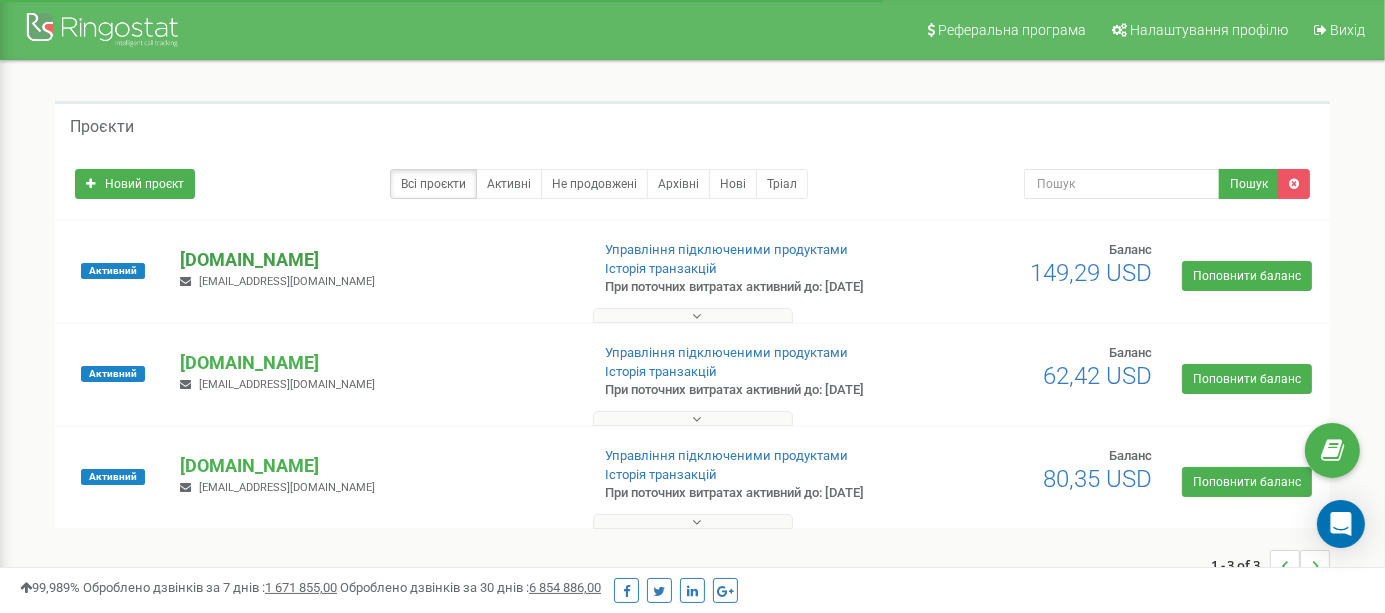 click on "[DOMAIN_NAME]" at bounding box center [376, 260] 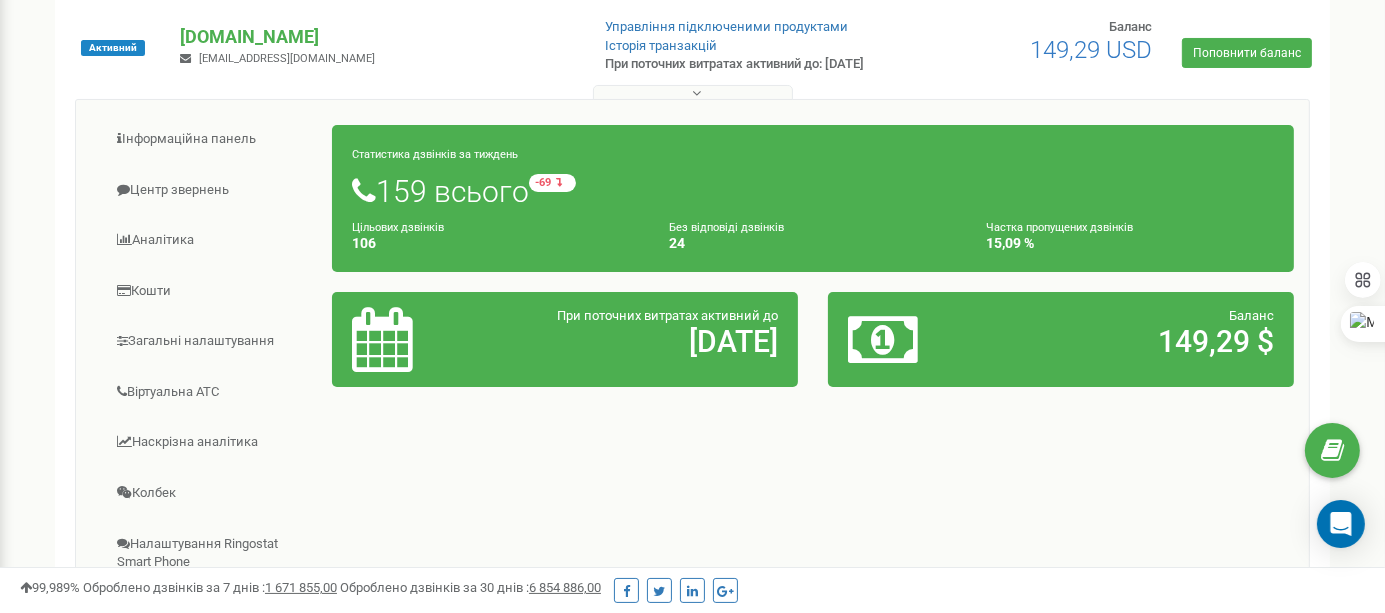scroll, scrollTop: 222, scrollLeft: 0, axis: vertical 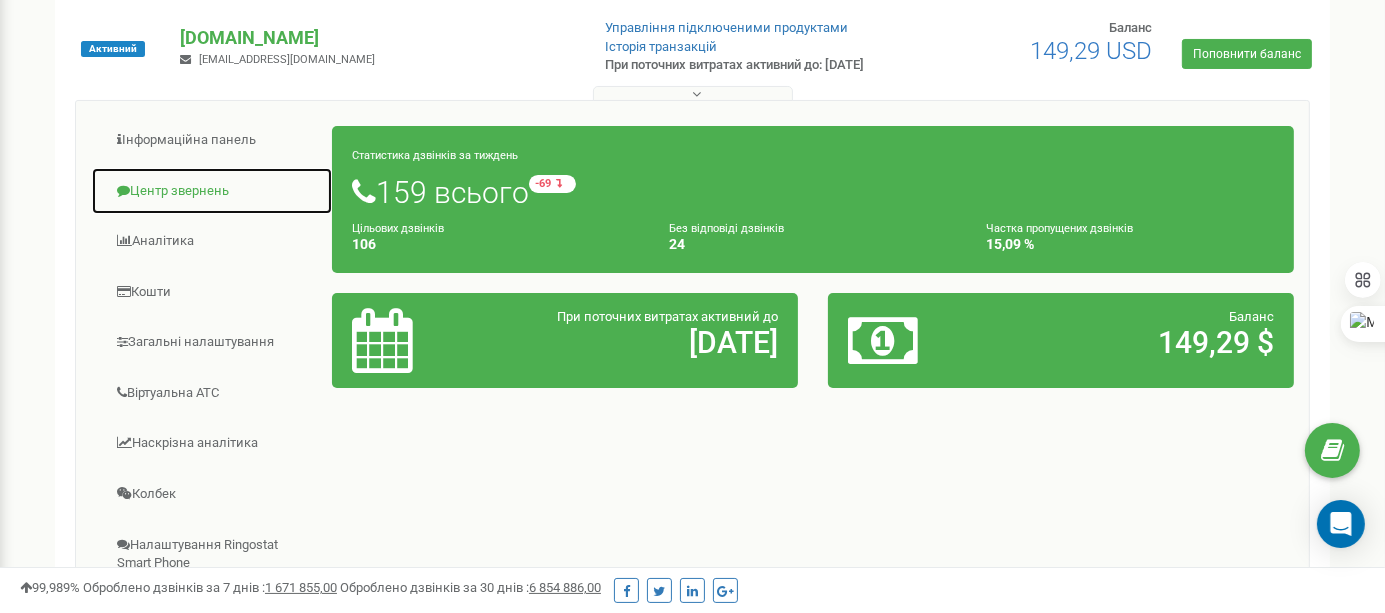 click on "Центр звернень" at bounding box center (212, 191) 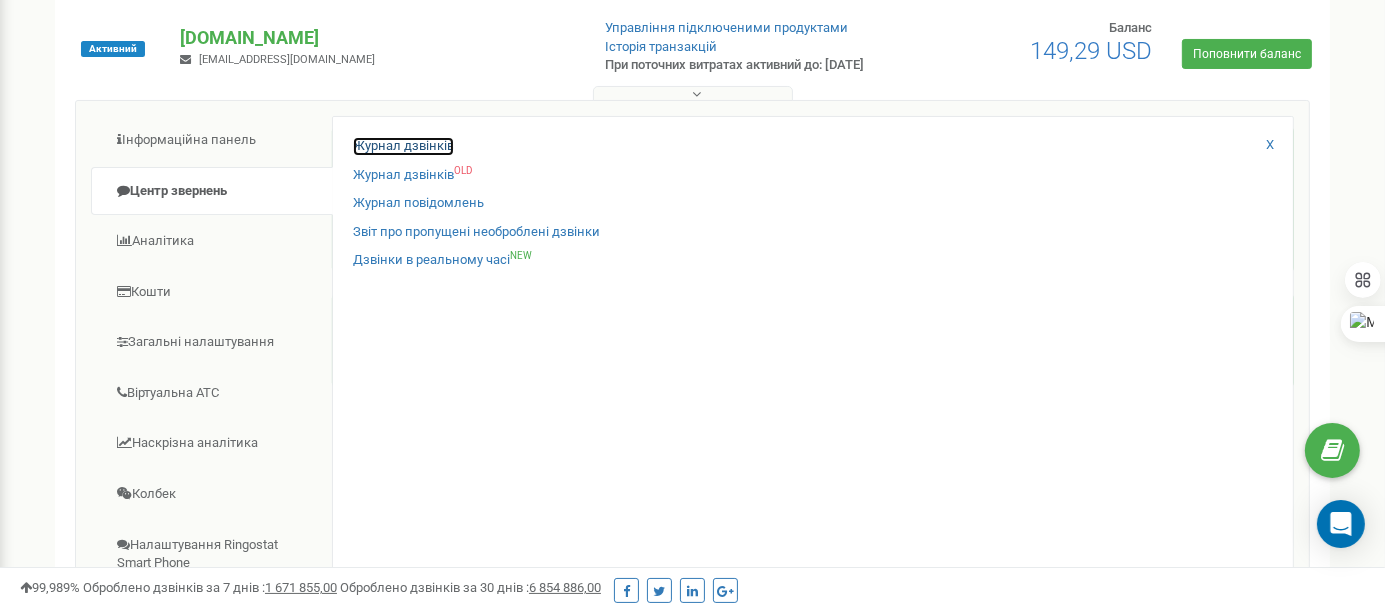 click on "Журнал дзвінків" at bounding box center (403, 146) 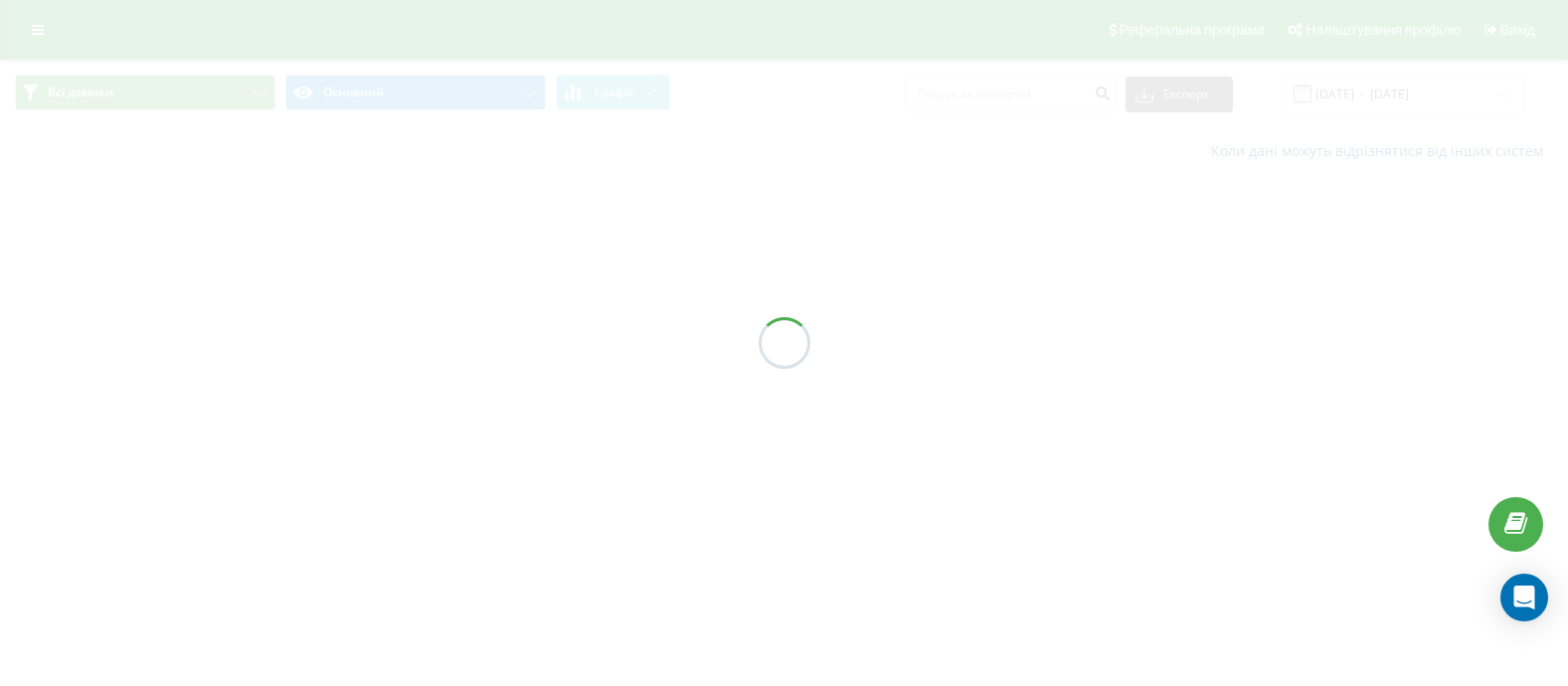 scroll, scrollTop: 0, scrollLeft: 0, axis: both 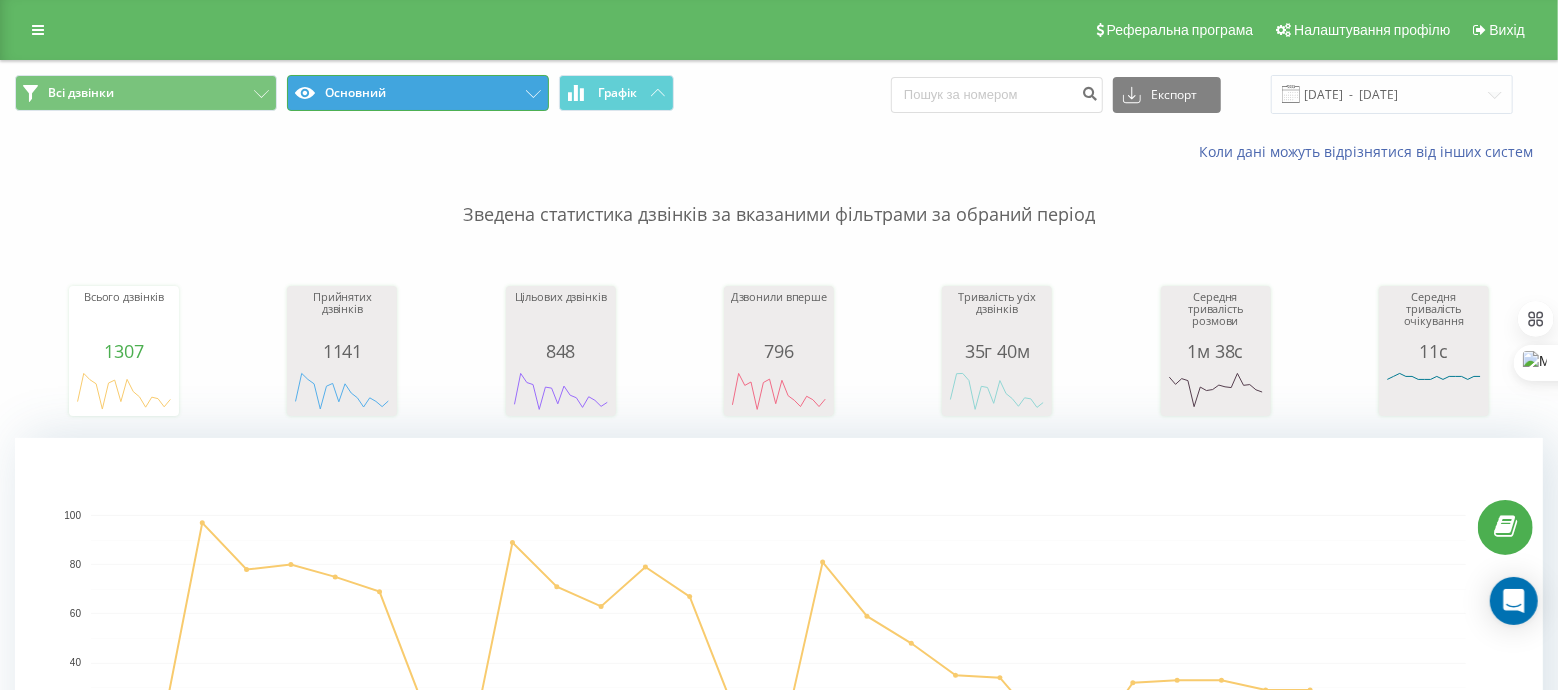 click on "Основний" at bounding box center [418, 93] 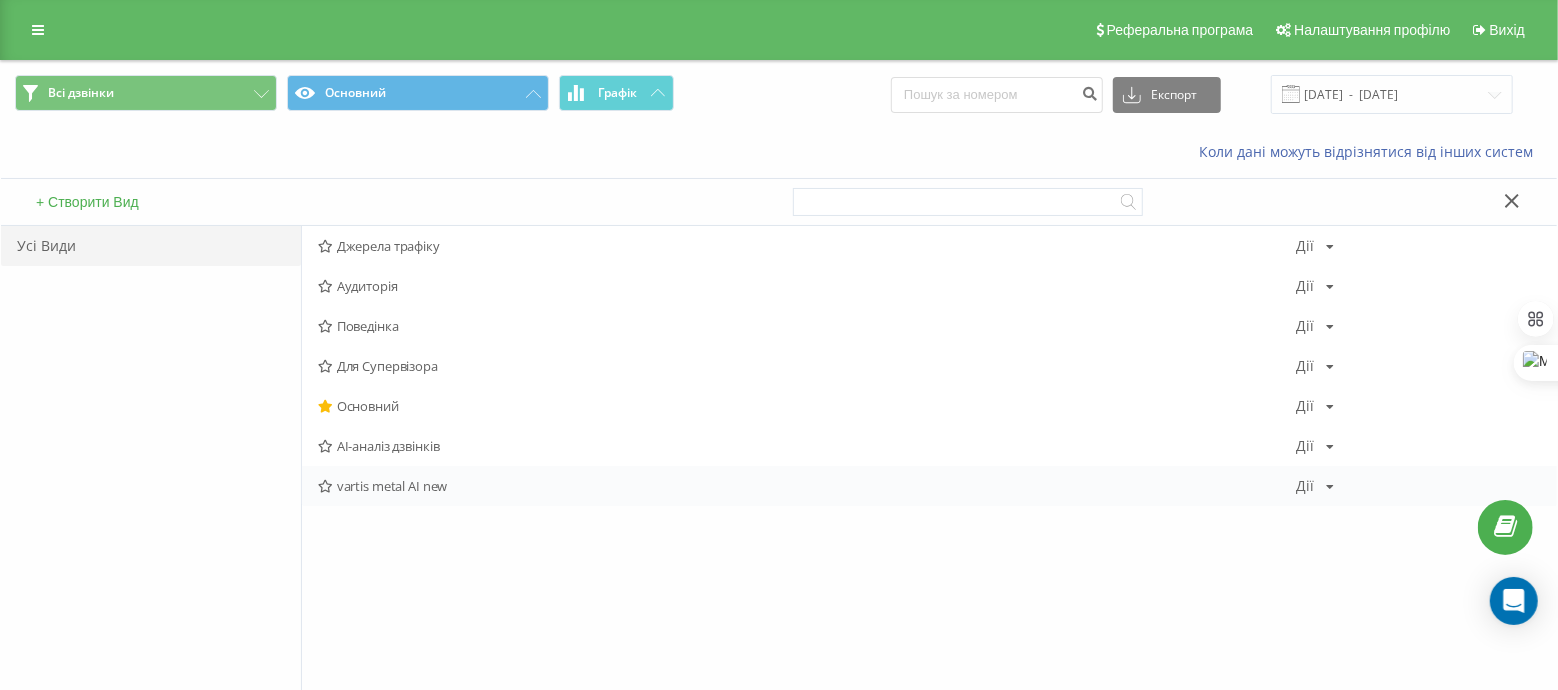 click on "vartis metal AI new" at bounding box center (807, 486) 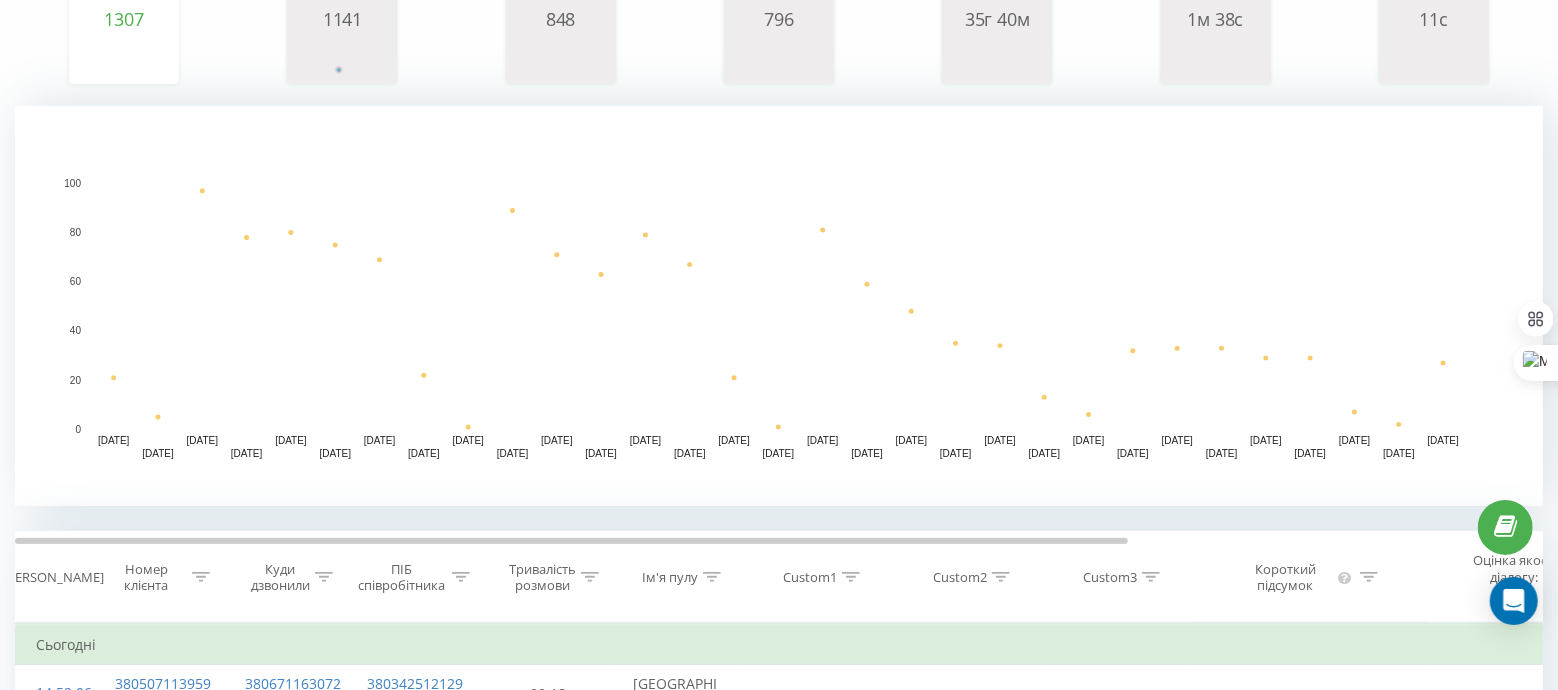 scroll, scrollTop: 0, scrollLeft: 0, axis: both 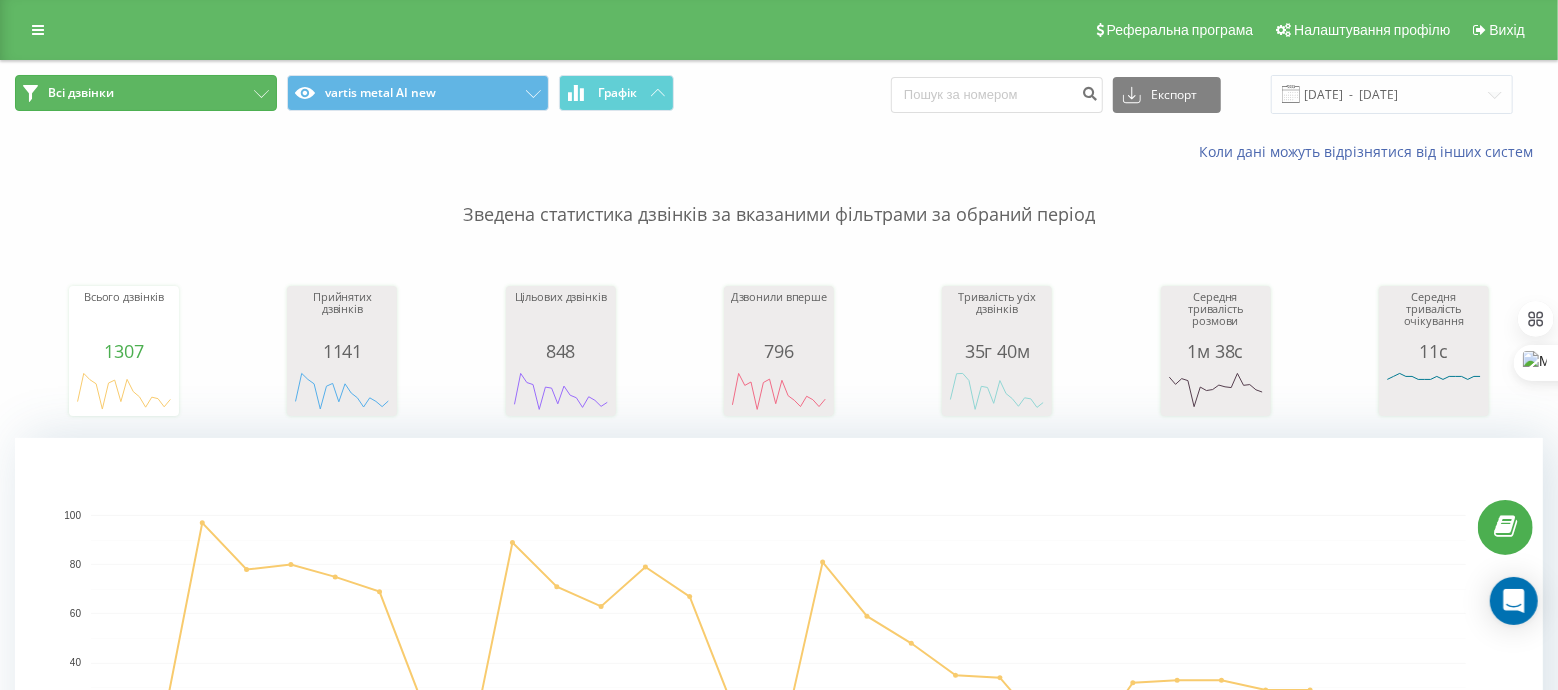 click on "Всі дзвінки" at bounding box center (146, 93) 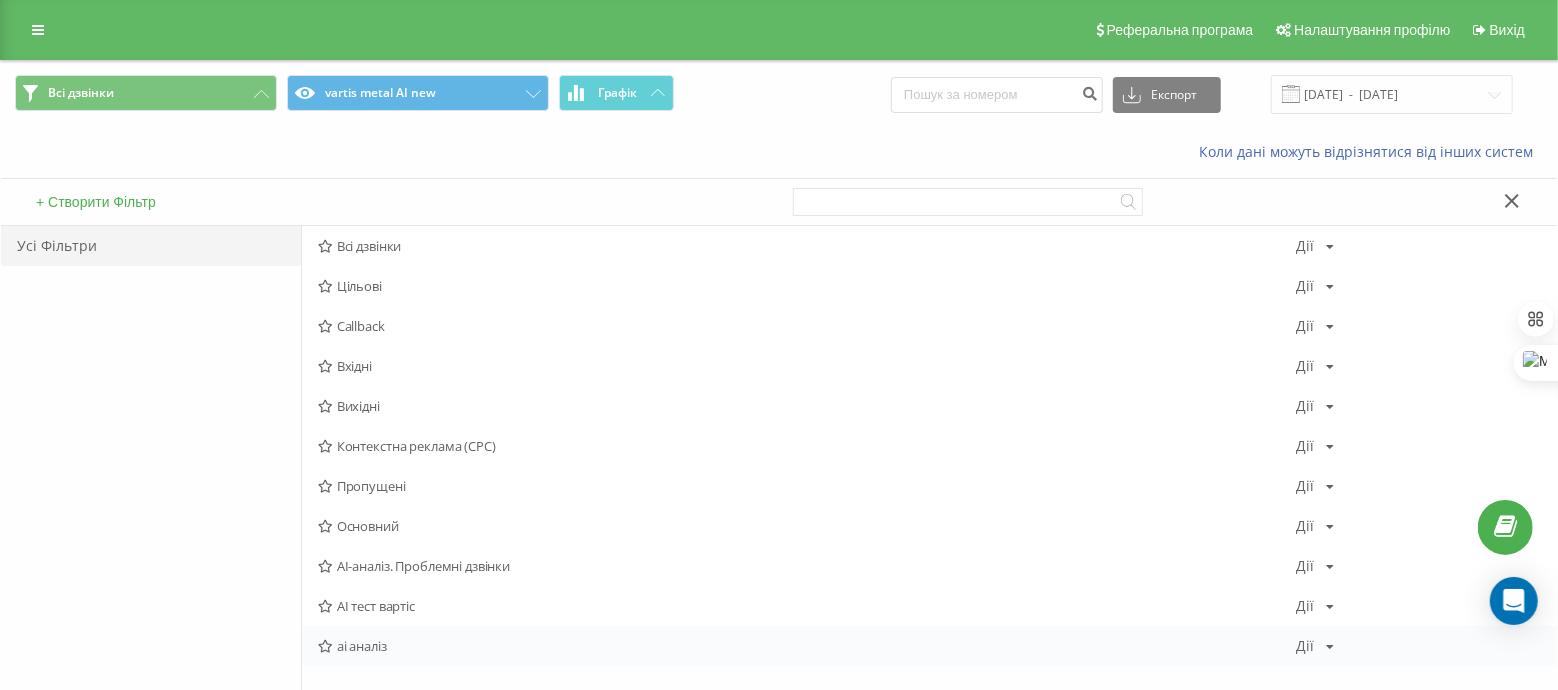 click on "ai аналіз Дії Редагувати Копіювати Видалити За замовчуванням Поділитися" at bounding box center (929, 646) 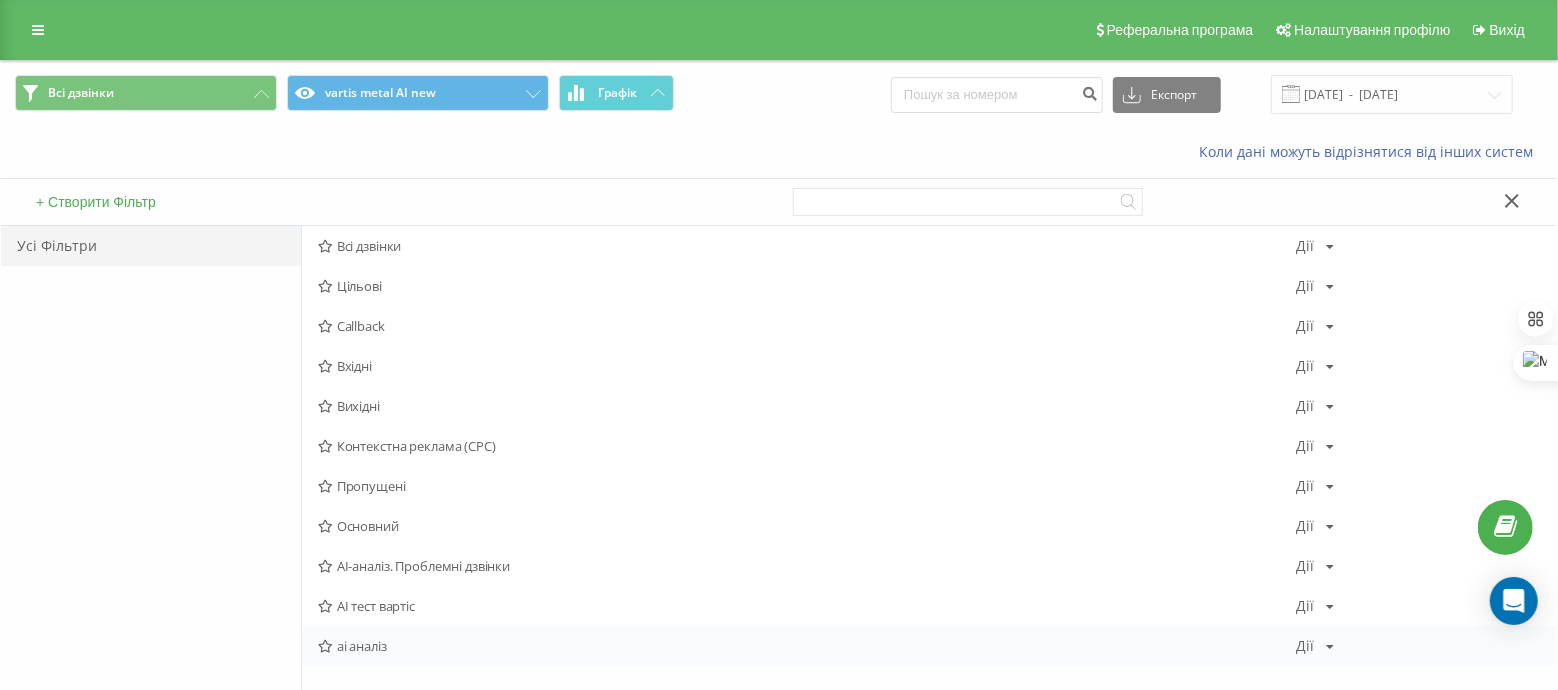 click on "ai аналіз" at bounding box center [807, 646] 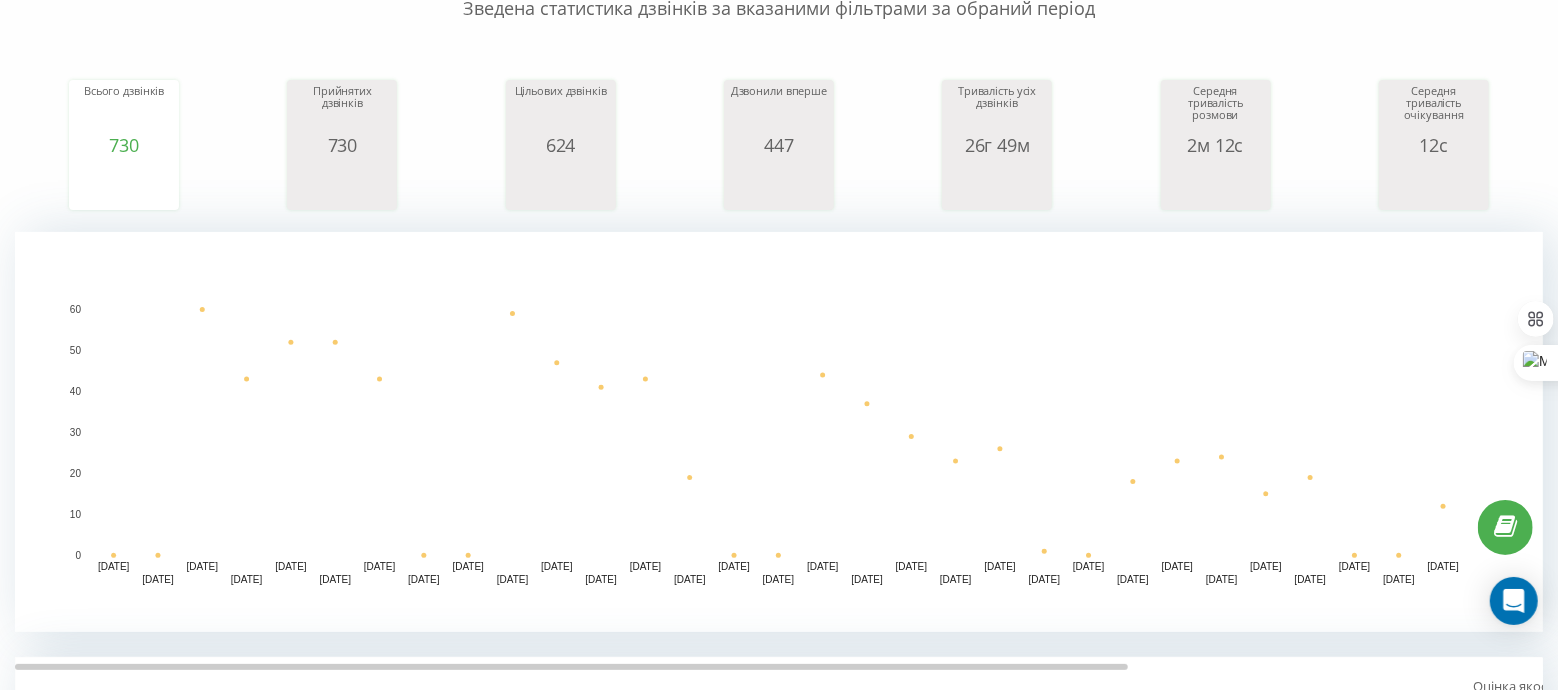scroll, scrollTop: 0, scrollLeft: 0, axis: both 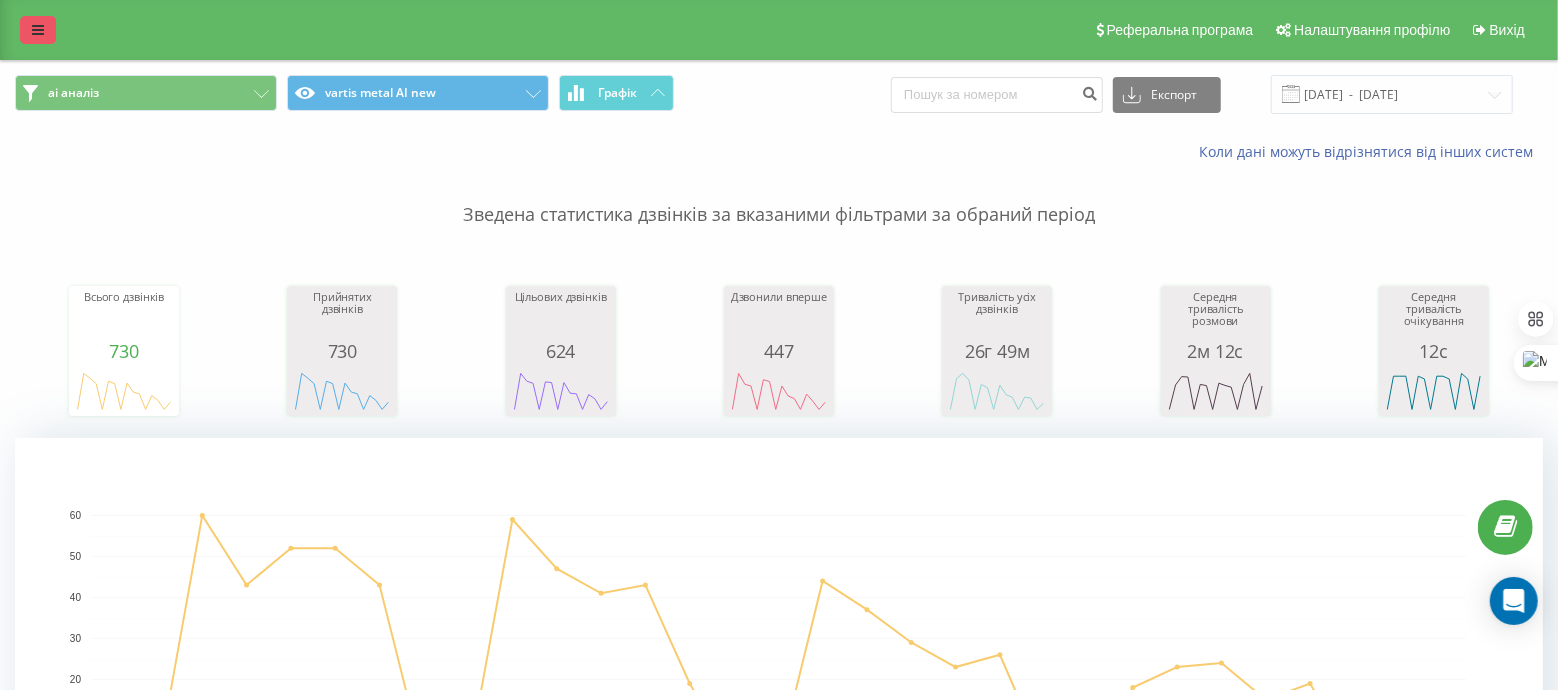 click at bounding box center [38, 30] 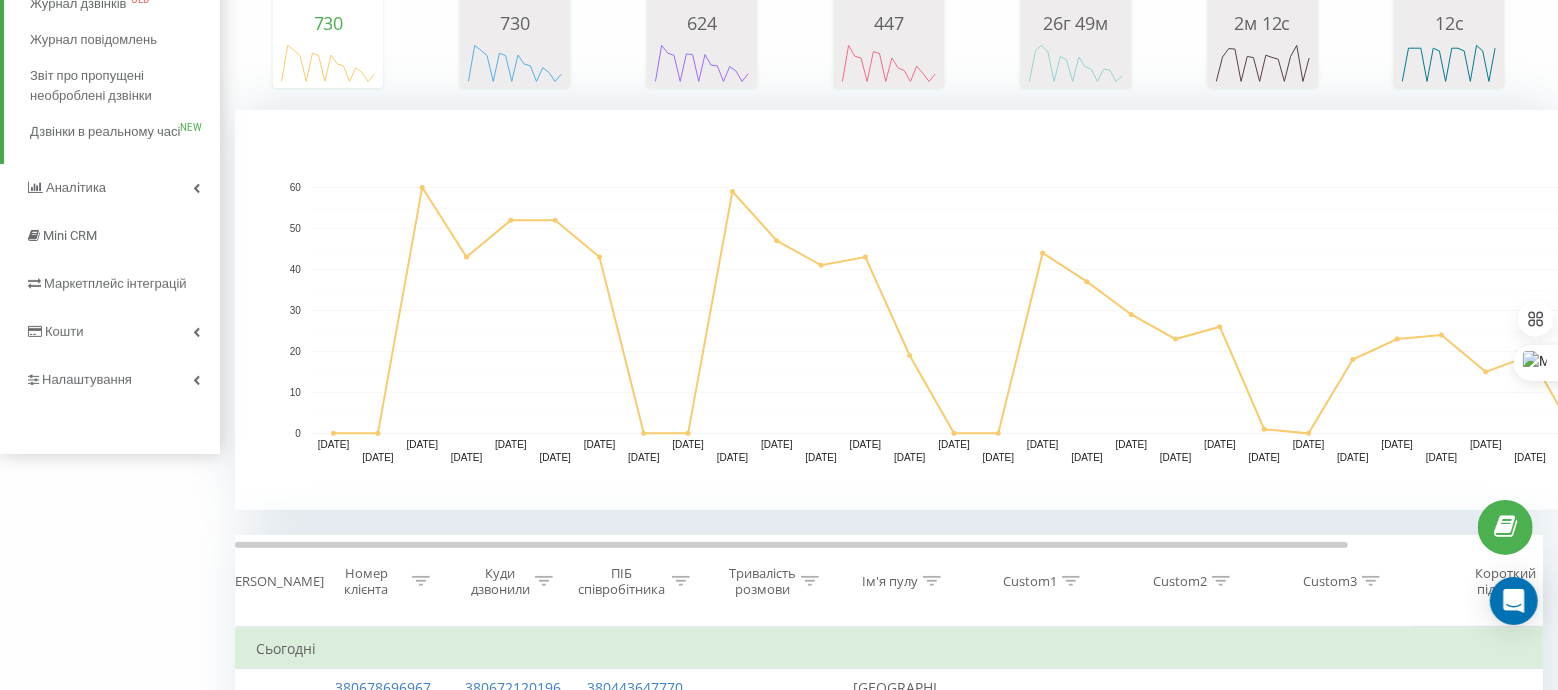 scroll, scrollTop: 375, scrollLeft: 0, axis: vertical 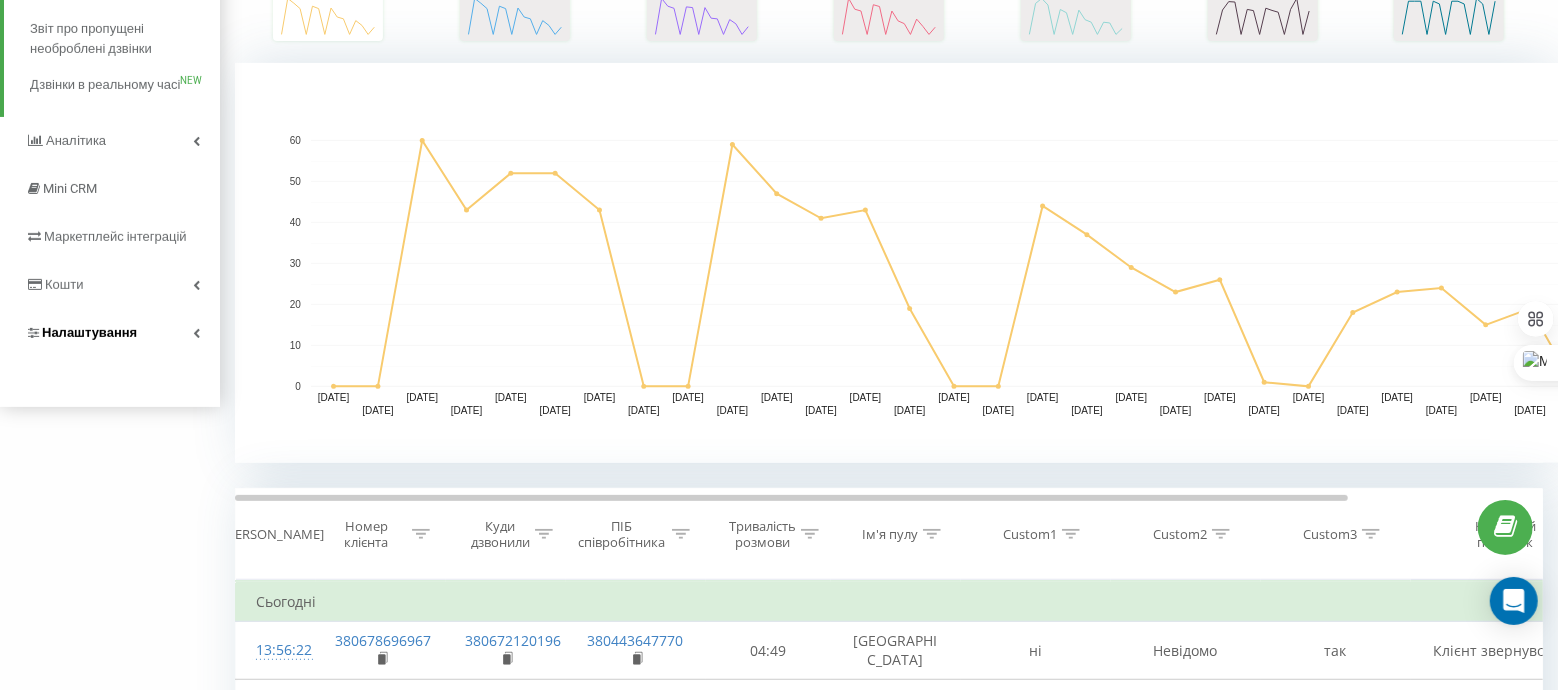 click on "Налаштування" at bounding box center (89, 332) 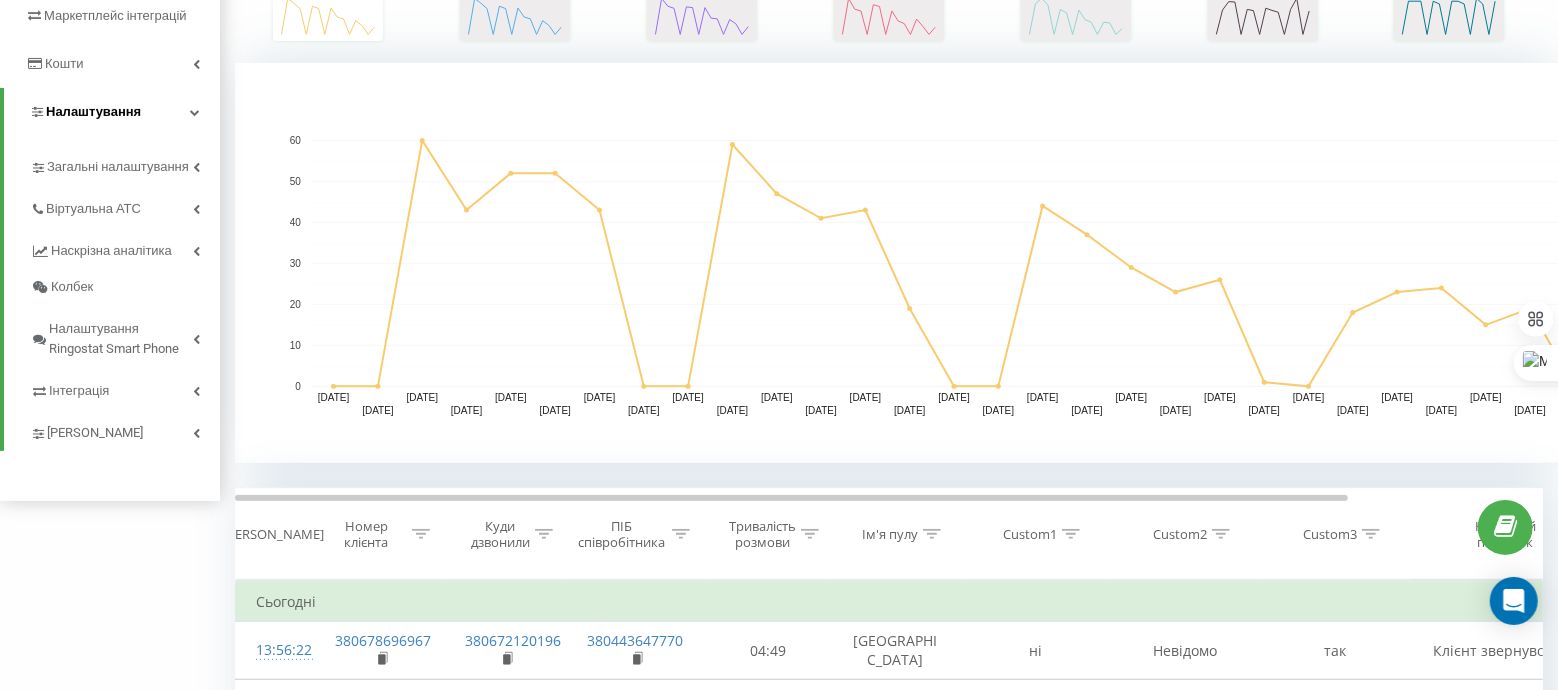scroll, scrollTop: 154, scrollLeft: 0, axis: vertical 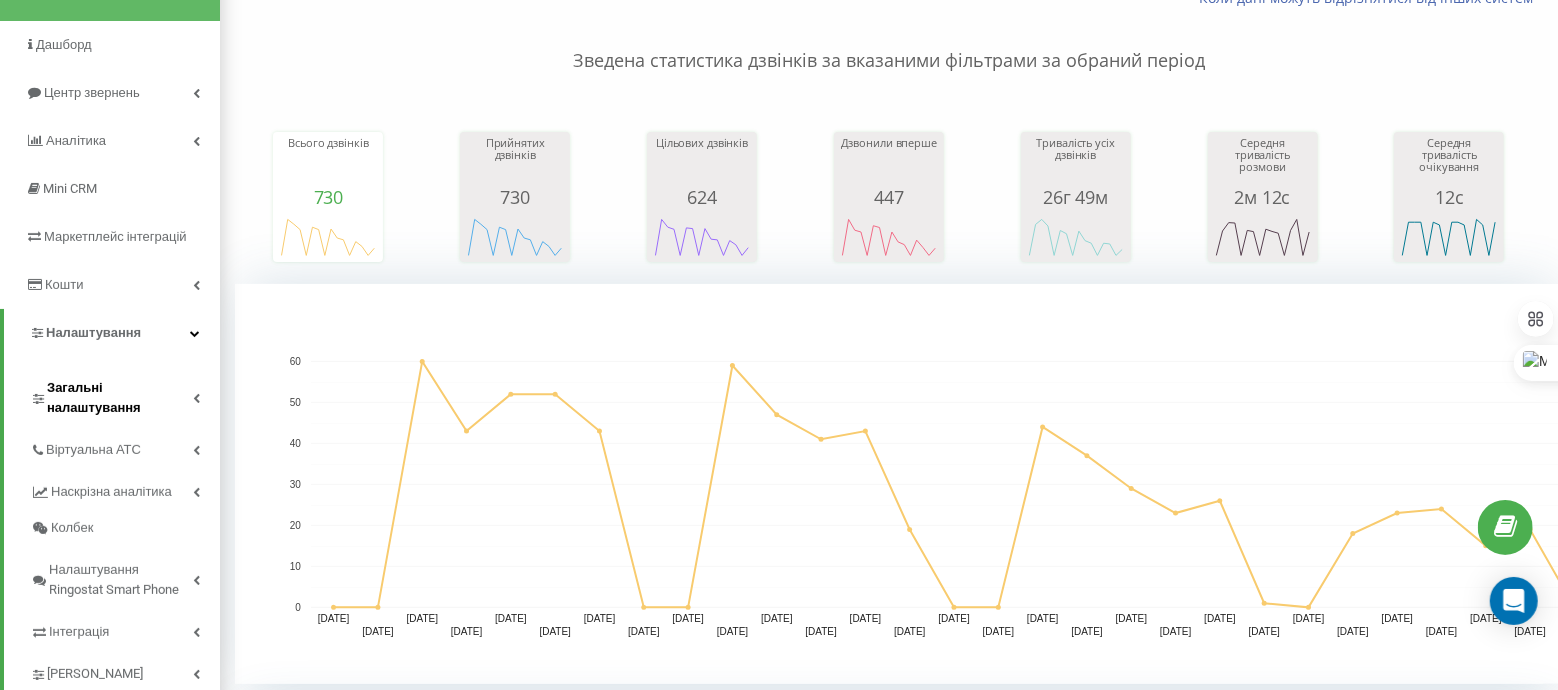 click on "Загальні налаштування" at bounding box center [120, 398] 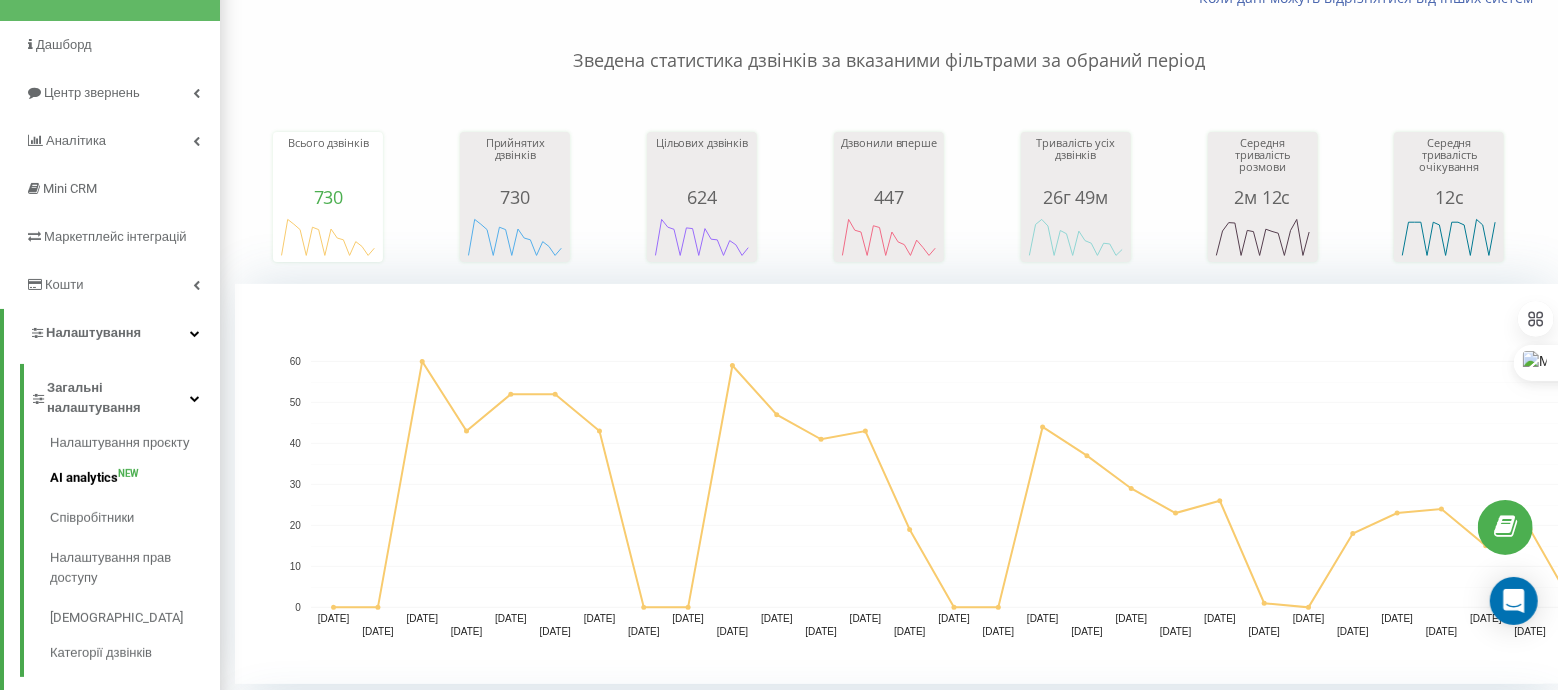 click on "AI analytics NEW" at bounding box center (135, 478) 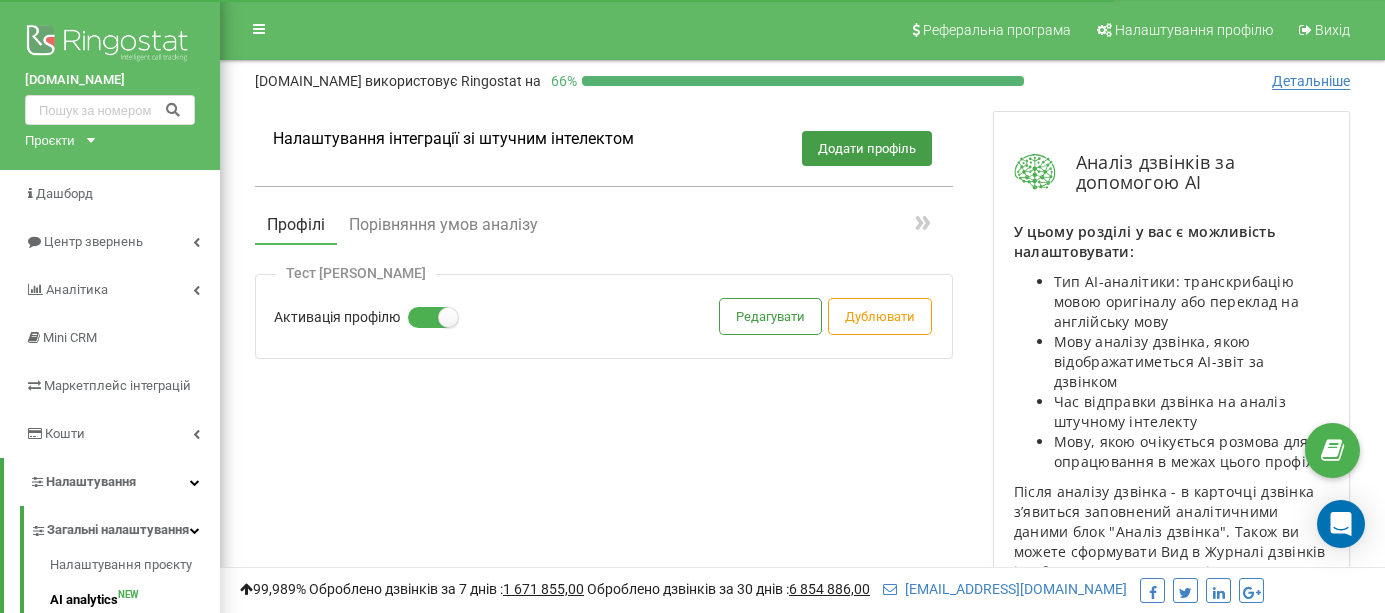 scroll, scrollTop: 0, scrollLeft: 0, axis: both 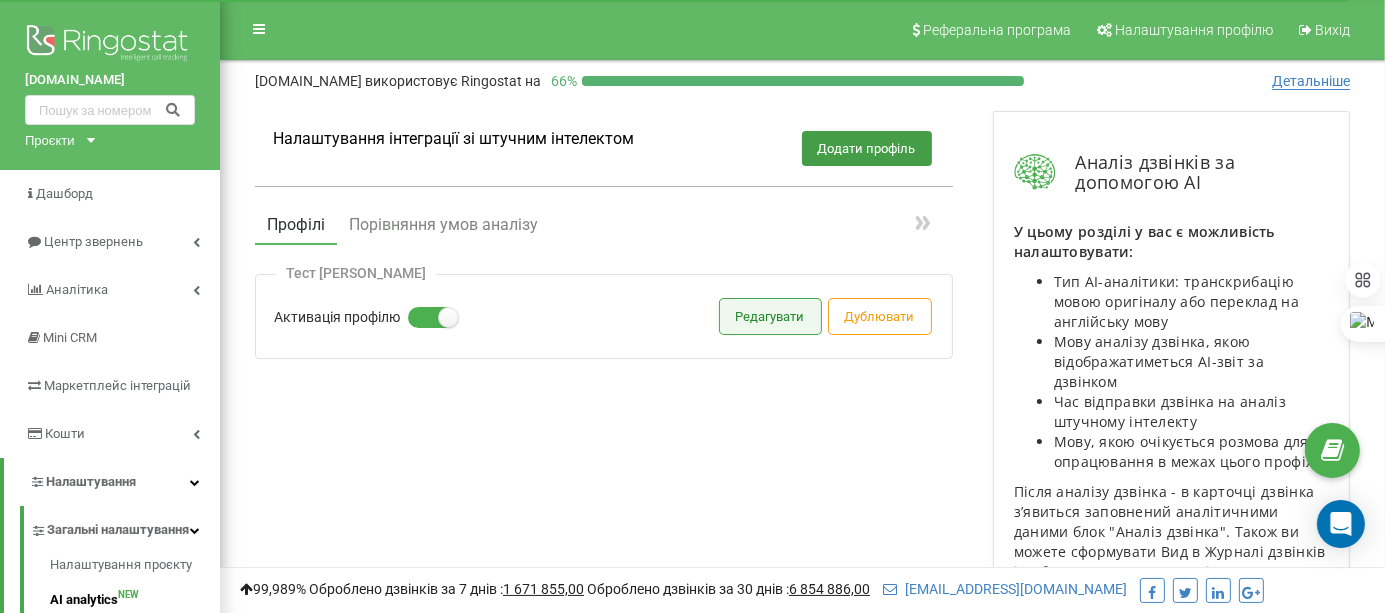 click on "Редагувати" at bounding box center [770, 316] 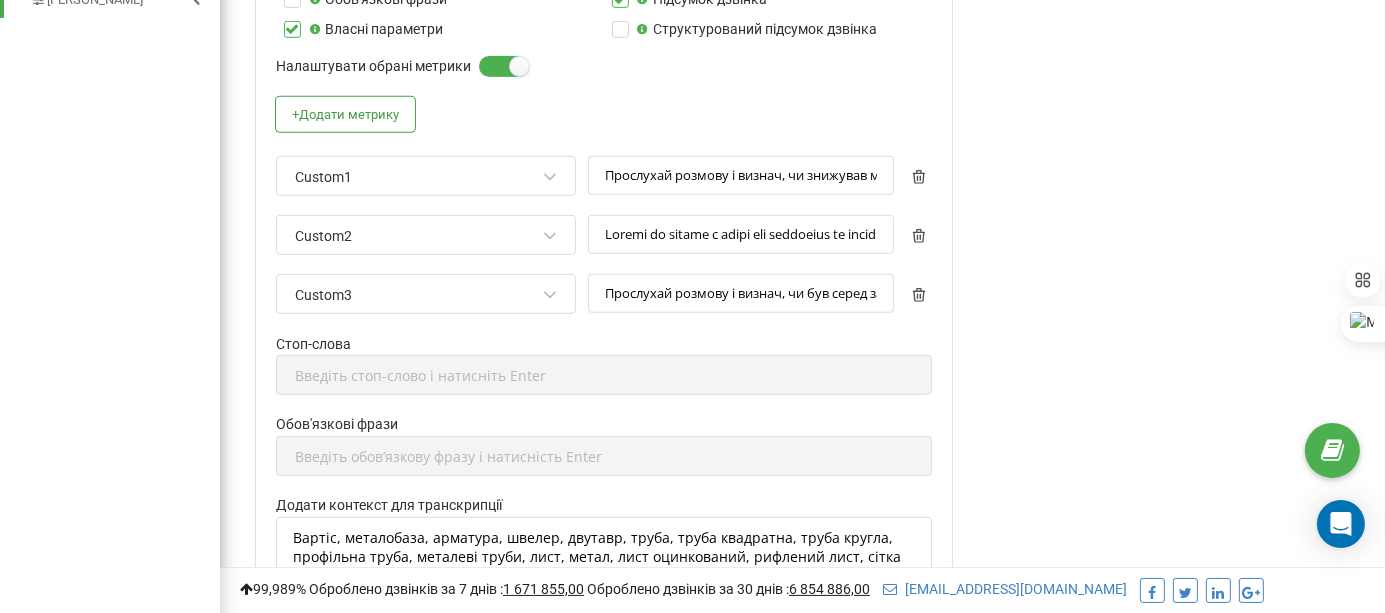 scroll, scrollTop: 1000, scrollLeft: 0, axis: vertical 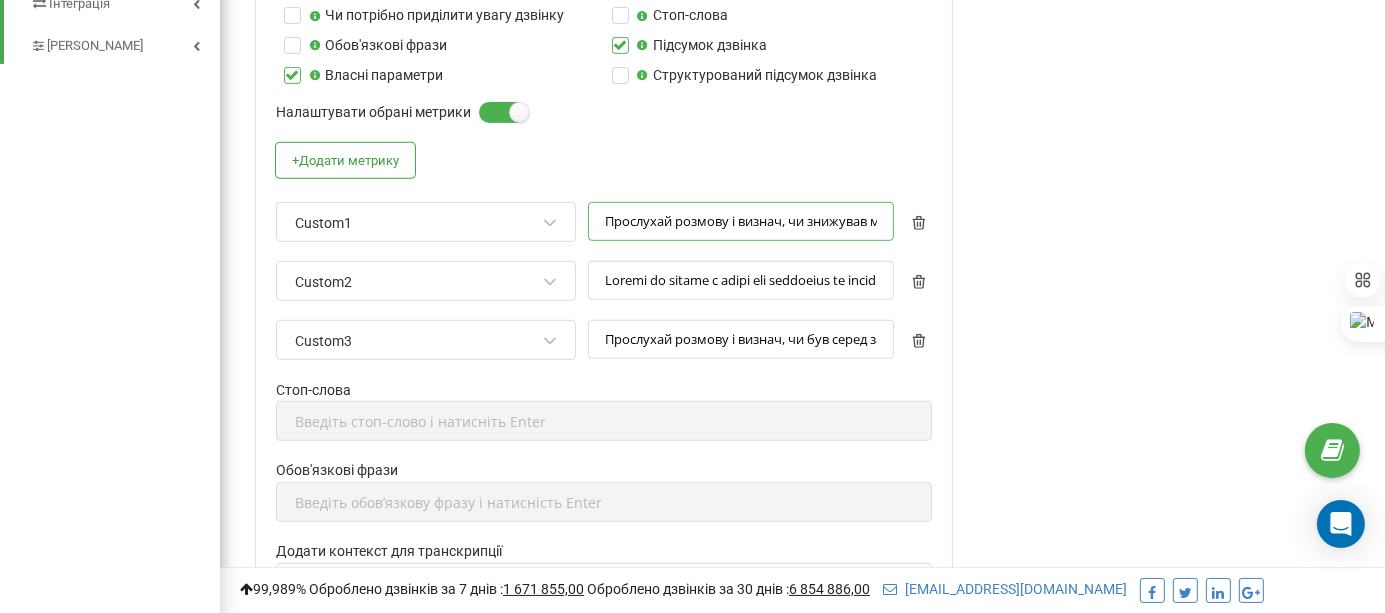 click on "Прослухай розмову і визнач, чи знижував менеджер ціну або надавав знижку під час спілкування. Це може бути пряме зниження вартості («можу зробити дешевше», «дам знижку», «вийде дешевше, якщо берете більше») або погодження на ціну клієнта. Не враховуй стандартну озвучку ціни без змін. Відповідь має бути «так» або «ні»." at bounding box center [741, 221] 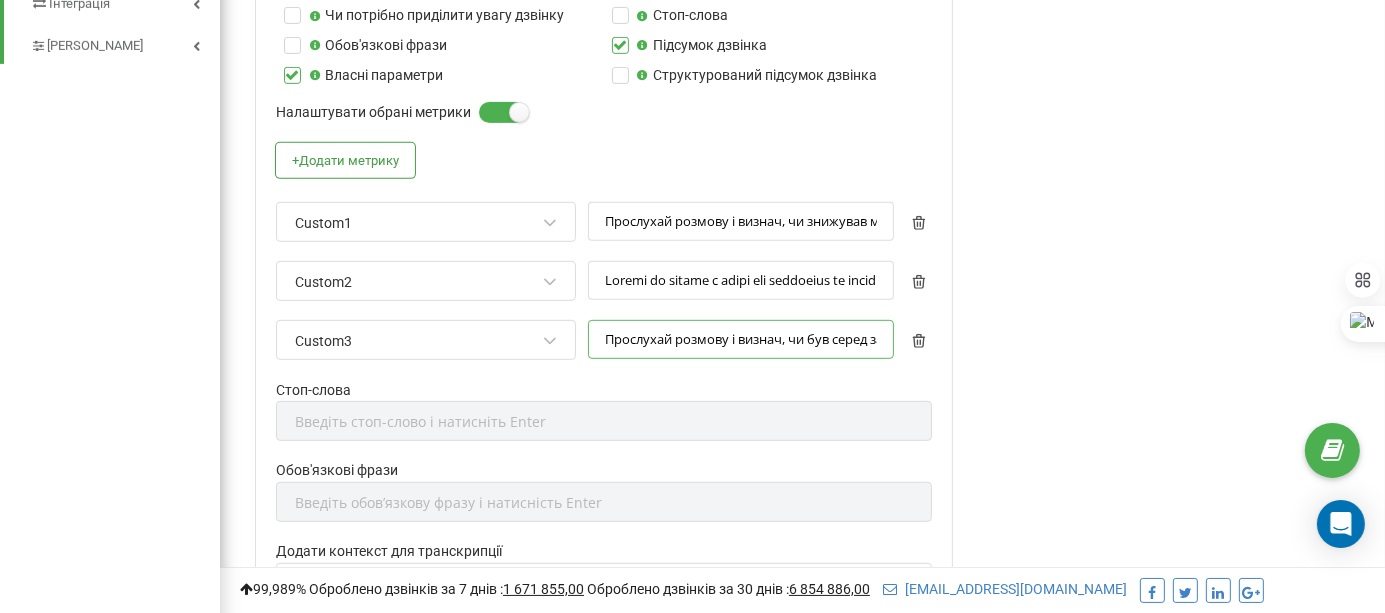 click on "Прослухай розмову і визнач, чи був серед запитаних клієнтом товарів такий, якого немає в наявності. Зверни увагу на прямі або непрямі згадки менеджера про відсутність (наприклад: «немає зараз», «чекаємо постачання», «буде за тиждень», «закінчився», «вже розібрали», «не тримаємо цей товар», «ми це не продаємо», «такого в нас не буває» тощо). Якщо клієнт питав лише про такі позиції, вважай, що запит був по відсутньому товару. Якщо частина товарів є, а частина — ні, це також рахується. Відповідь має бути «так» або «ні»." at bounding box center [741, 339] 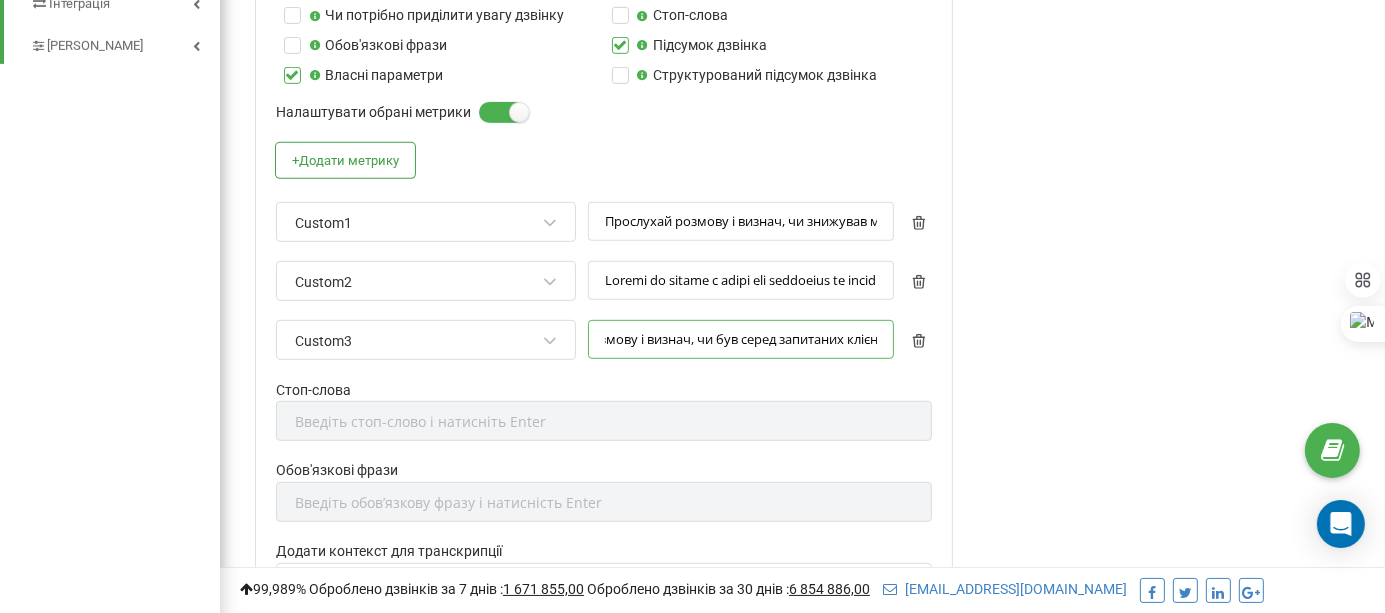 scroll, scrollTop: 0, scrollLeft: 100, axis: horizontal 